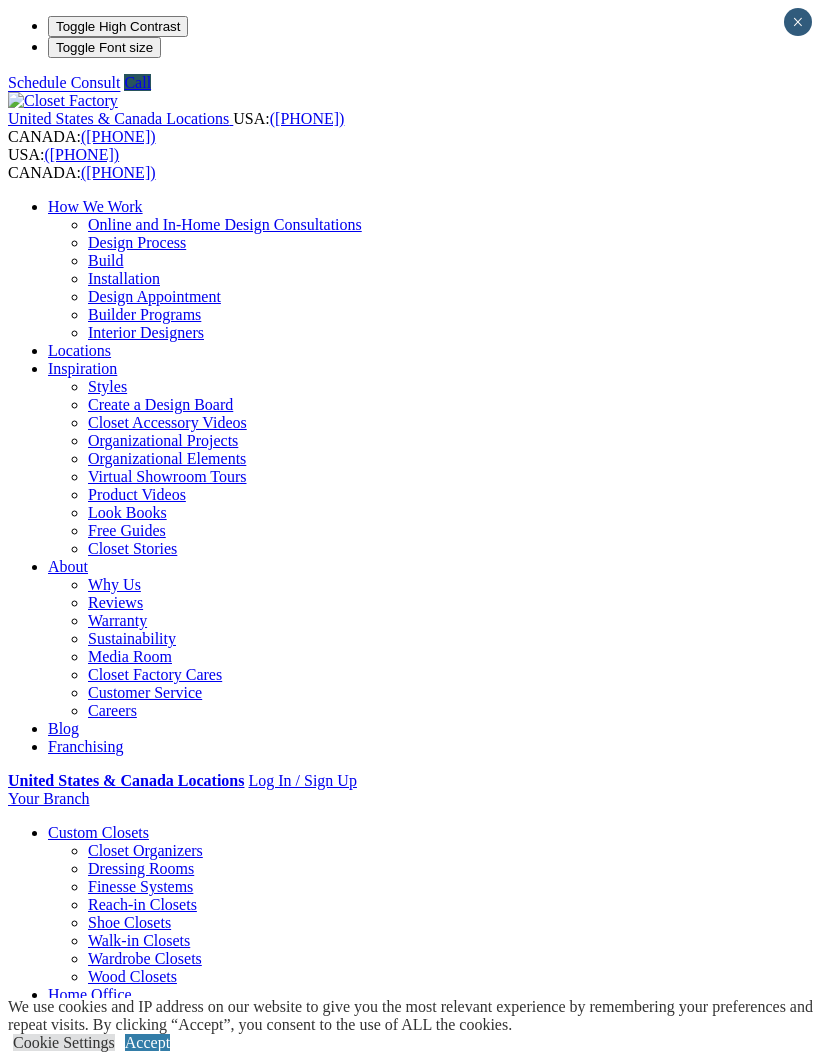 scroll, scrollTop: 0, scrollLeft: 0, axis: both 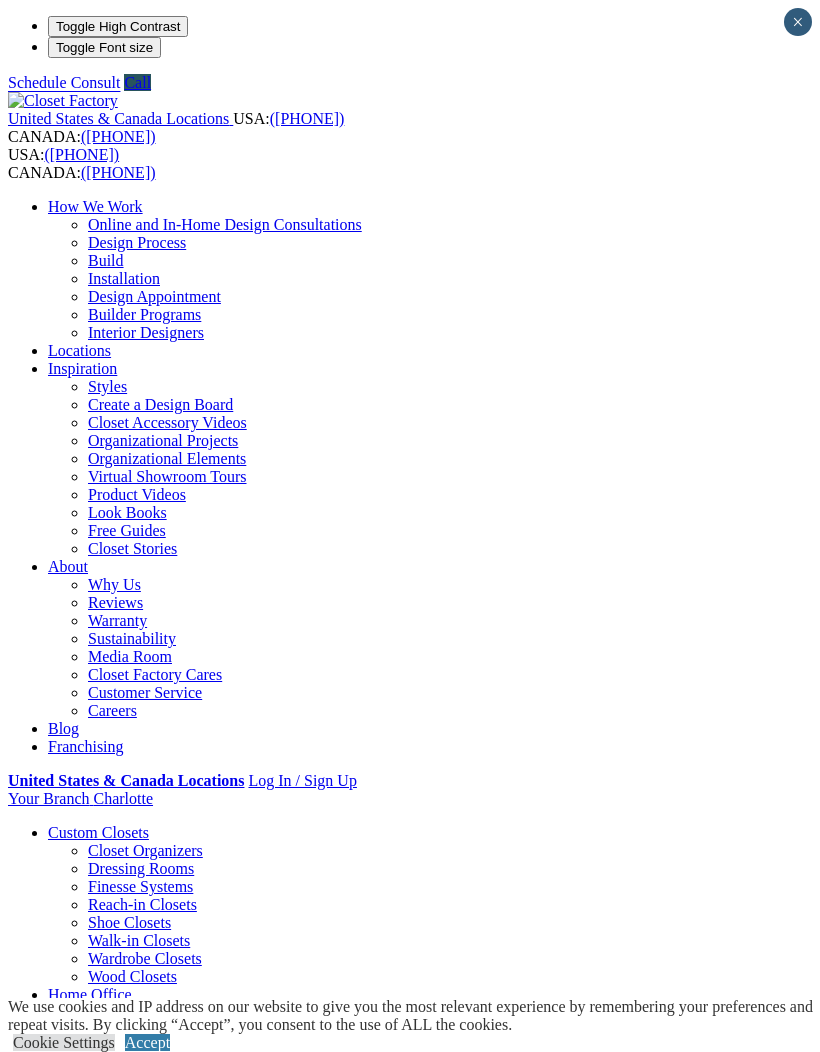click at bounding box center [0, 0] 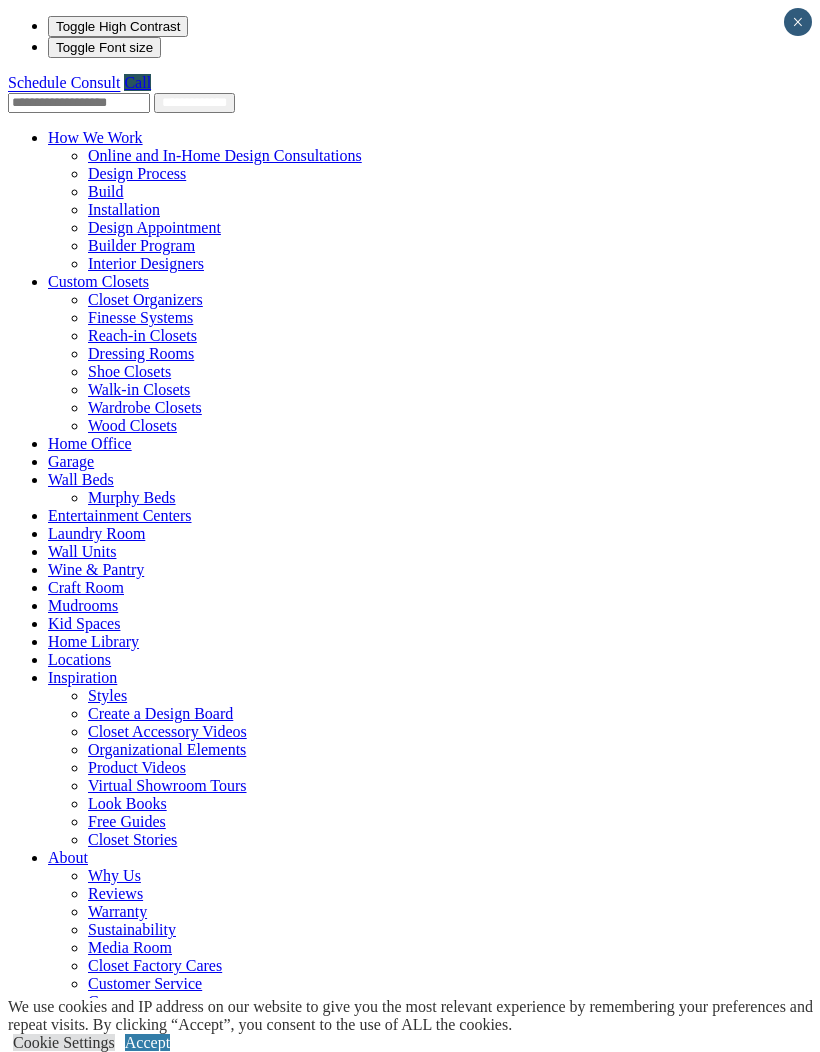 click at bounding box center [149, 281] 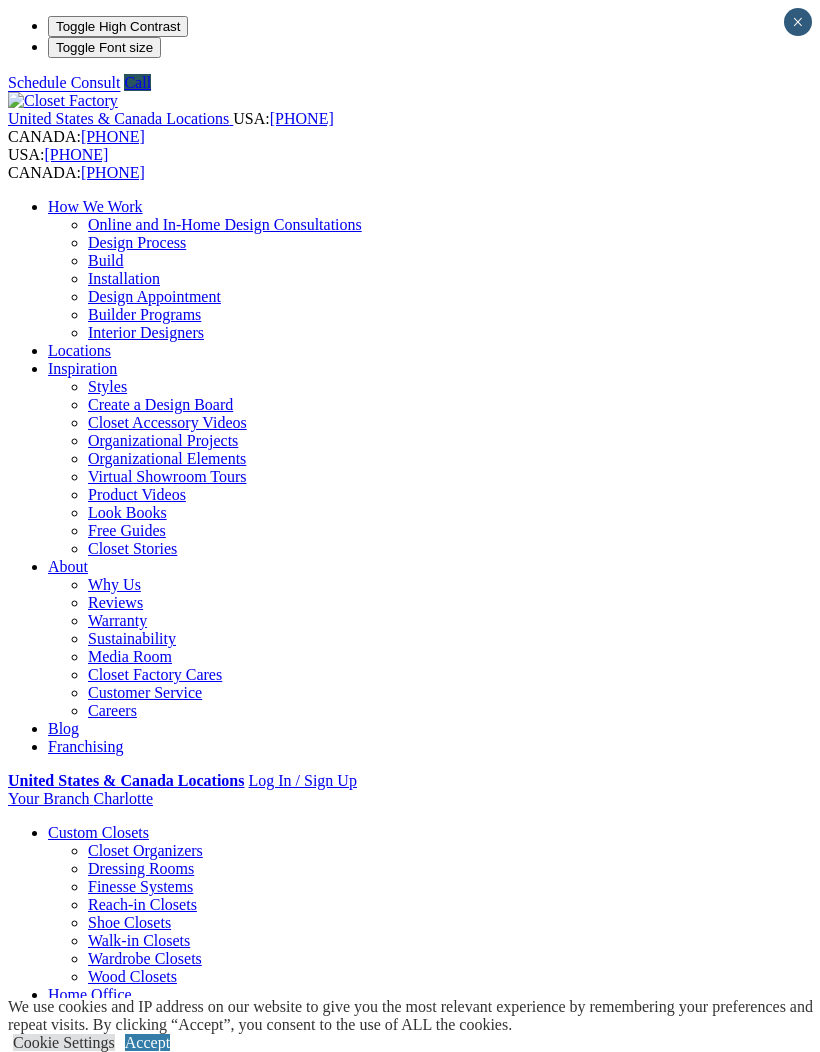 scroll, scrollTop: 0, scrollLeft: 0, axis: both 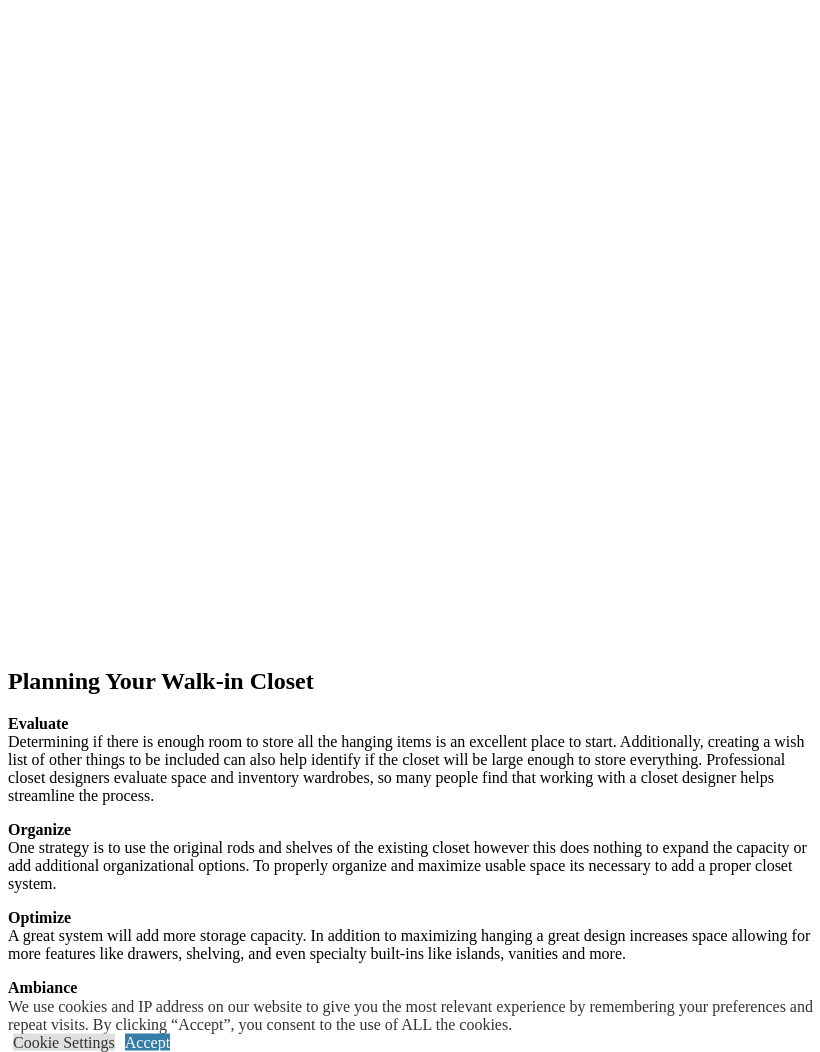 click at bounding box center (-2552, 2216) 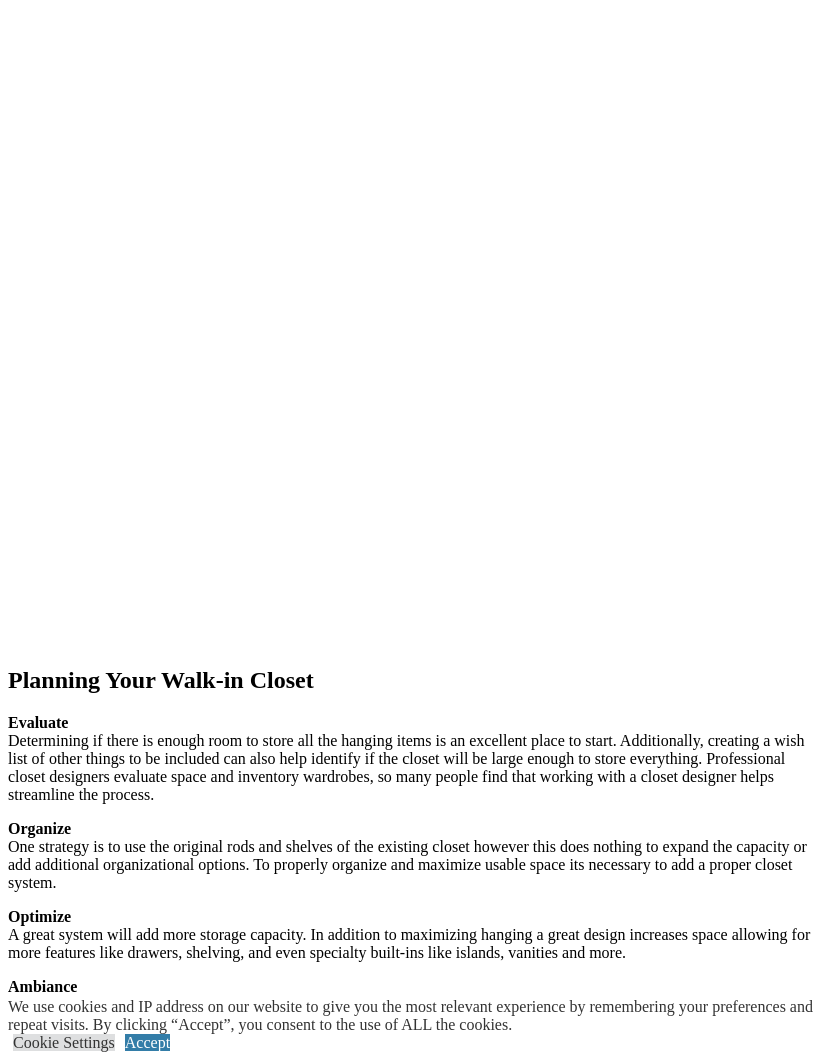 click at bounding box center (410, 10519) 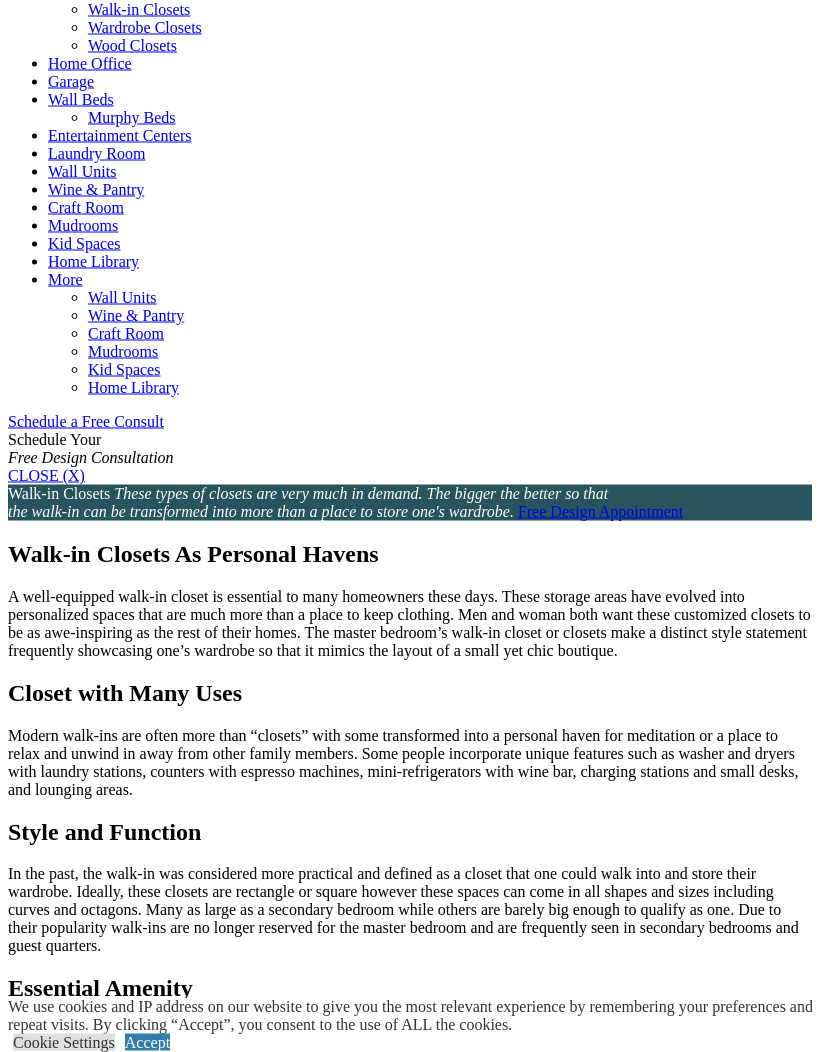 scroll, scrollTop: 922, scrollLeft: 0, axis: vertical 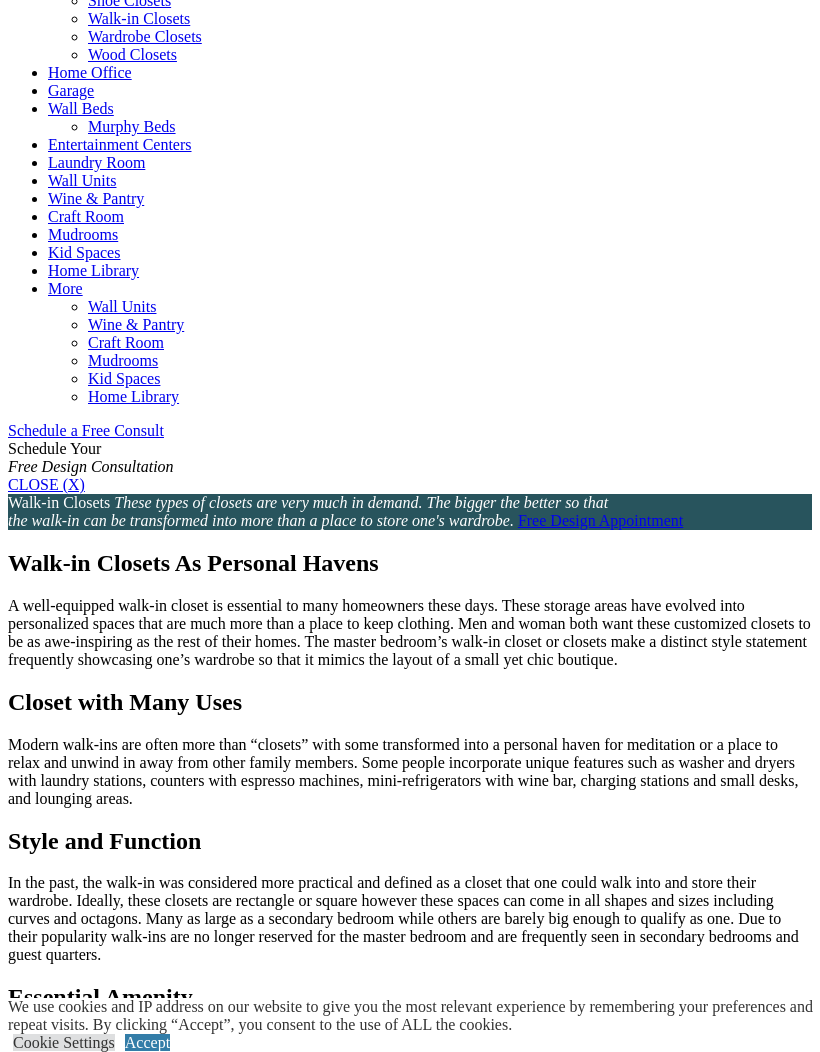 click at bounding box center (0, 0) 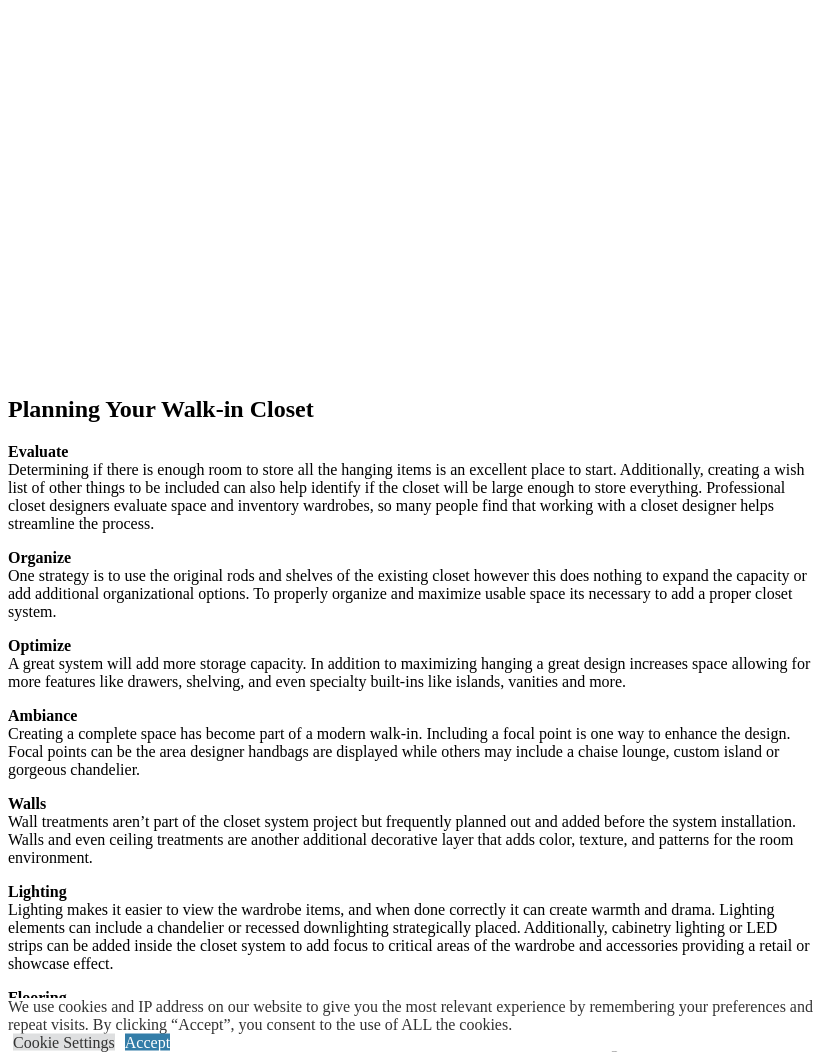 scroll, scrollTop: 3957, scrollLeft: 0, axis: vertical 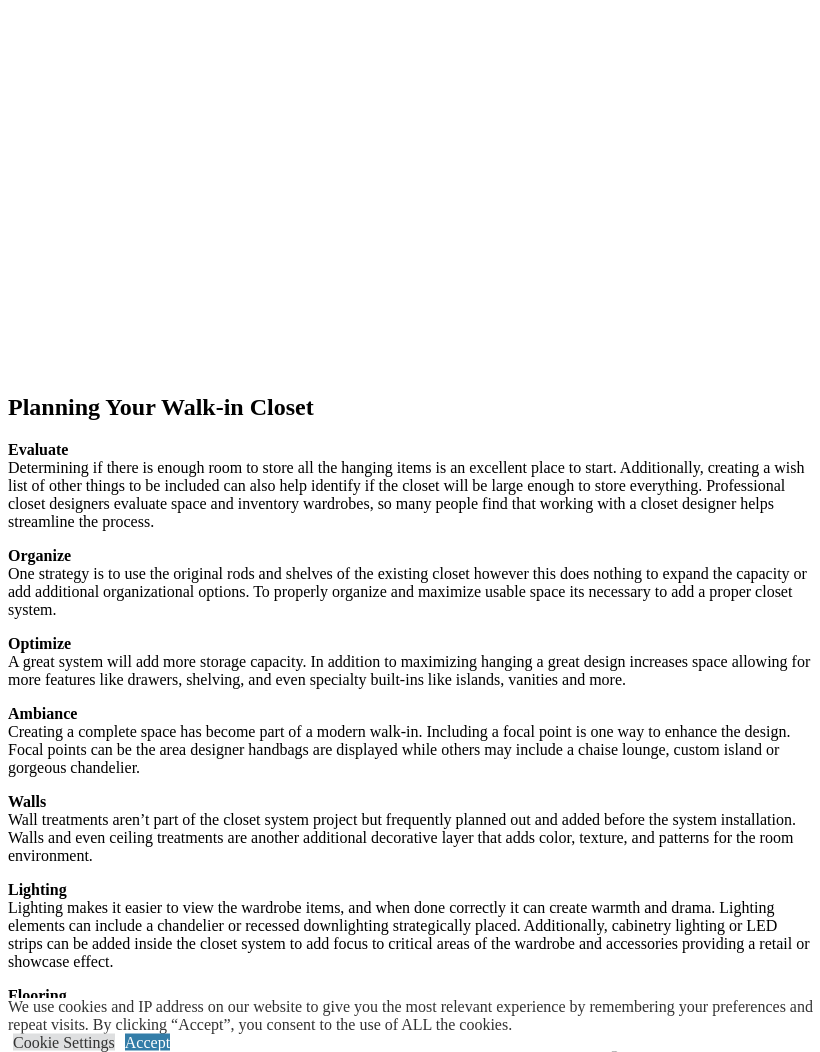 click on "Accept" at bounding box center (147, 1042) 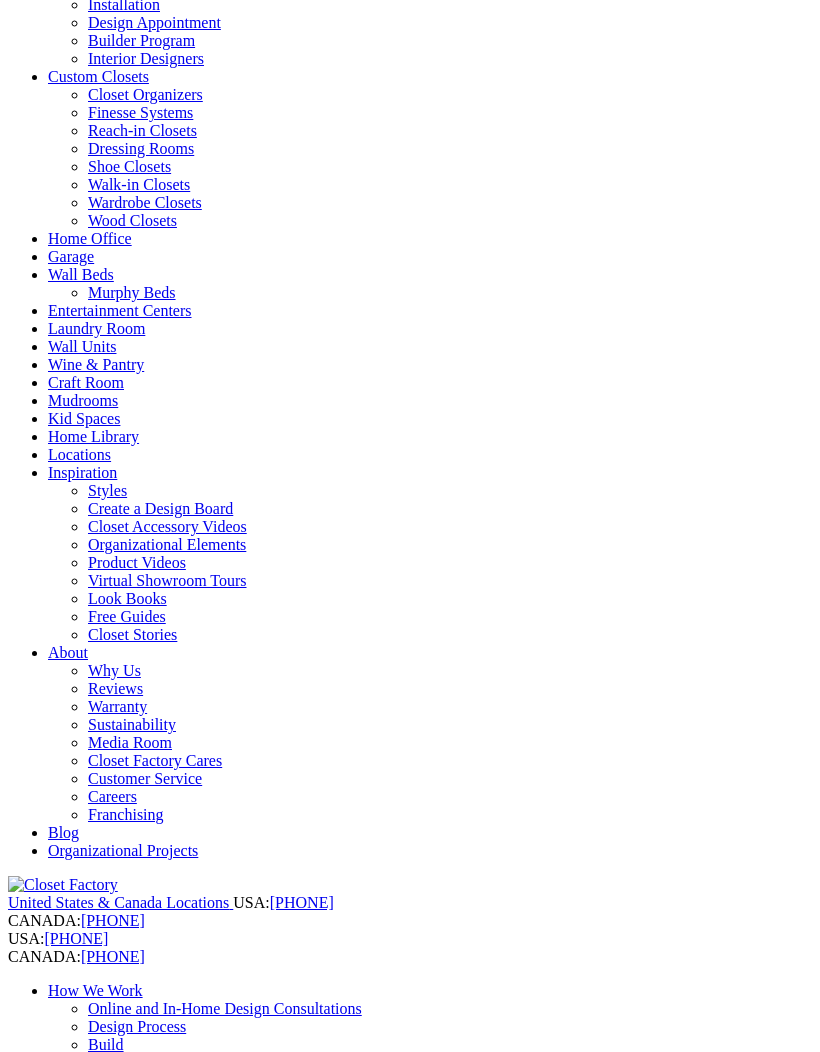 scroll, scrollTop: 148, scrollLeft: 0, axis: vertical 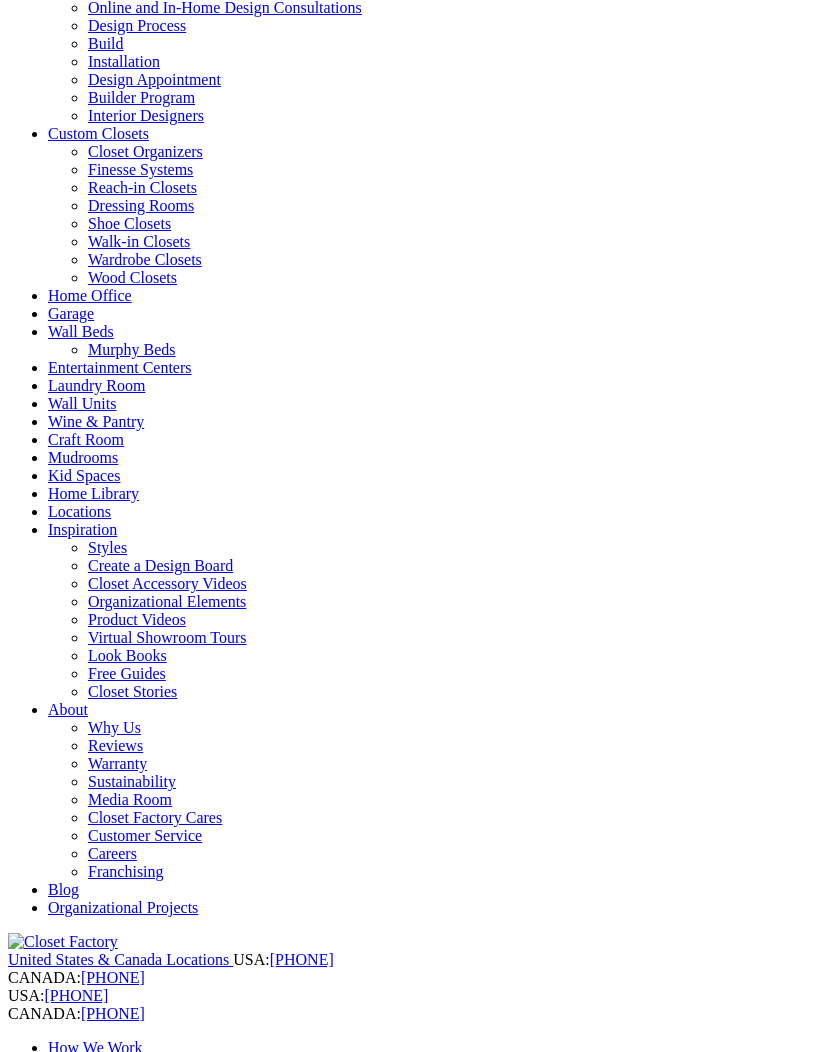 click on "United States & Canada Locations
USA:  (800) 838-7995
CANADA:  (888) 237-5650" at bounding box center (410, 960) 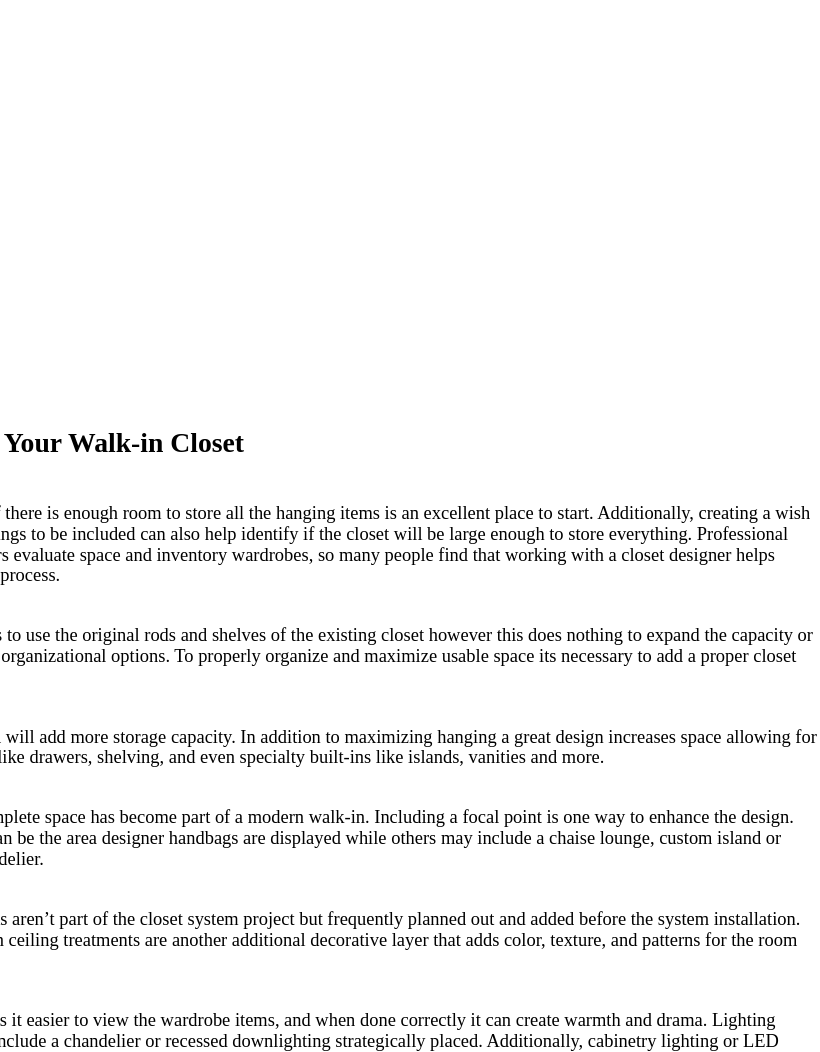 scroll, scrollTop: 2975, scrollLeft: 0, axis: vertical 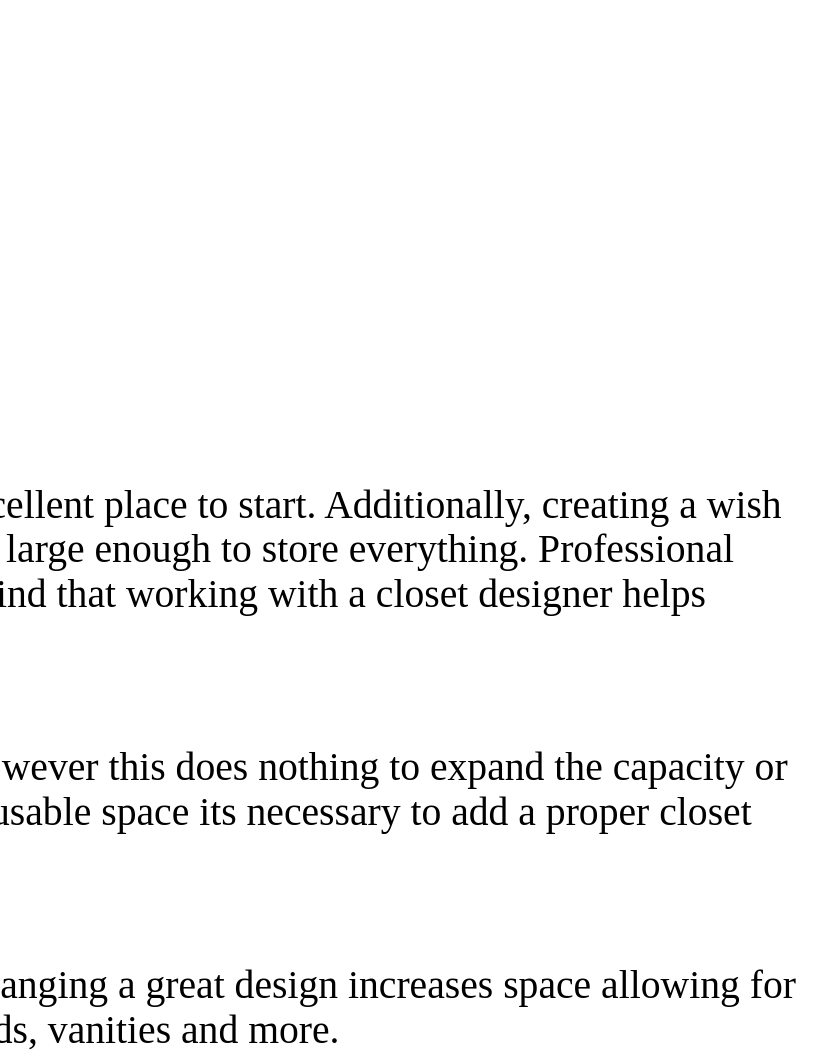 click on "next" at bounding box center [410, 2106] 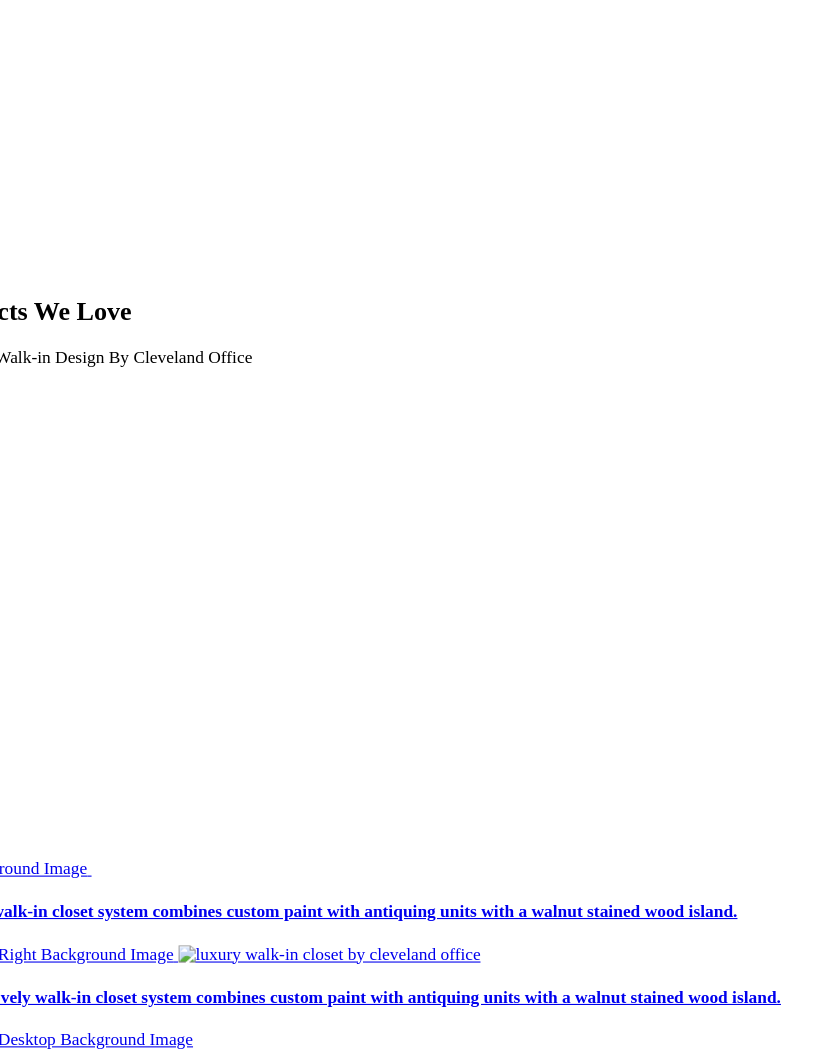 scroll, scrollTop: 4828, scrollLeft: 0, axis: vertical 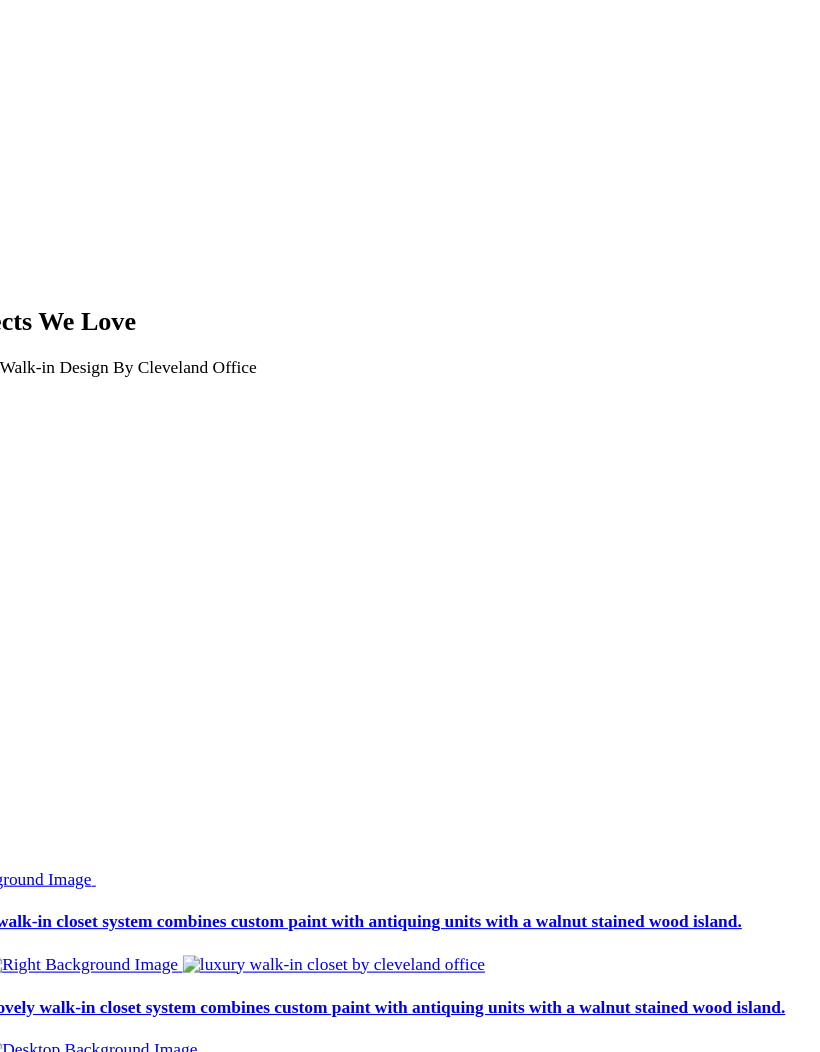 click at bounding box center (92, 1889) 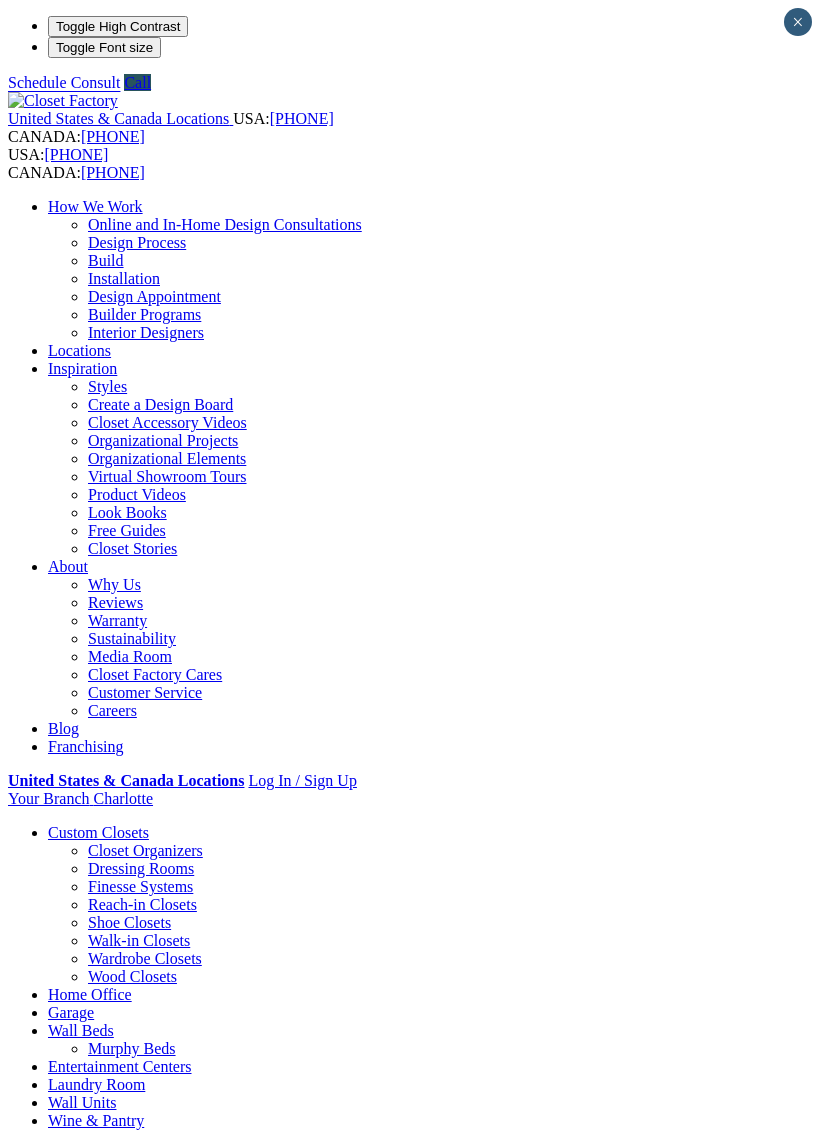 scroll, scrollTop: 0, scrollLeft: 0, axis: both 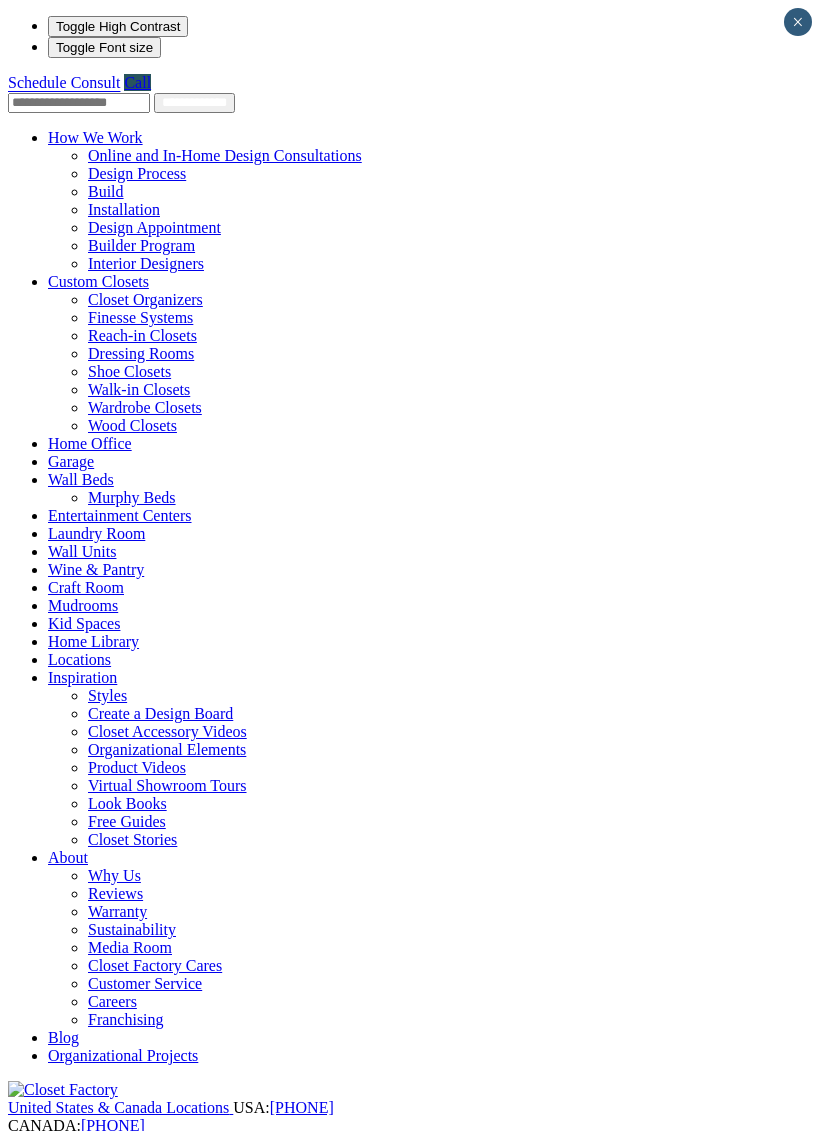 click at bounding box center (149, 281) 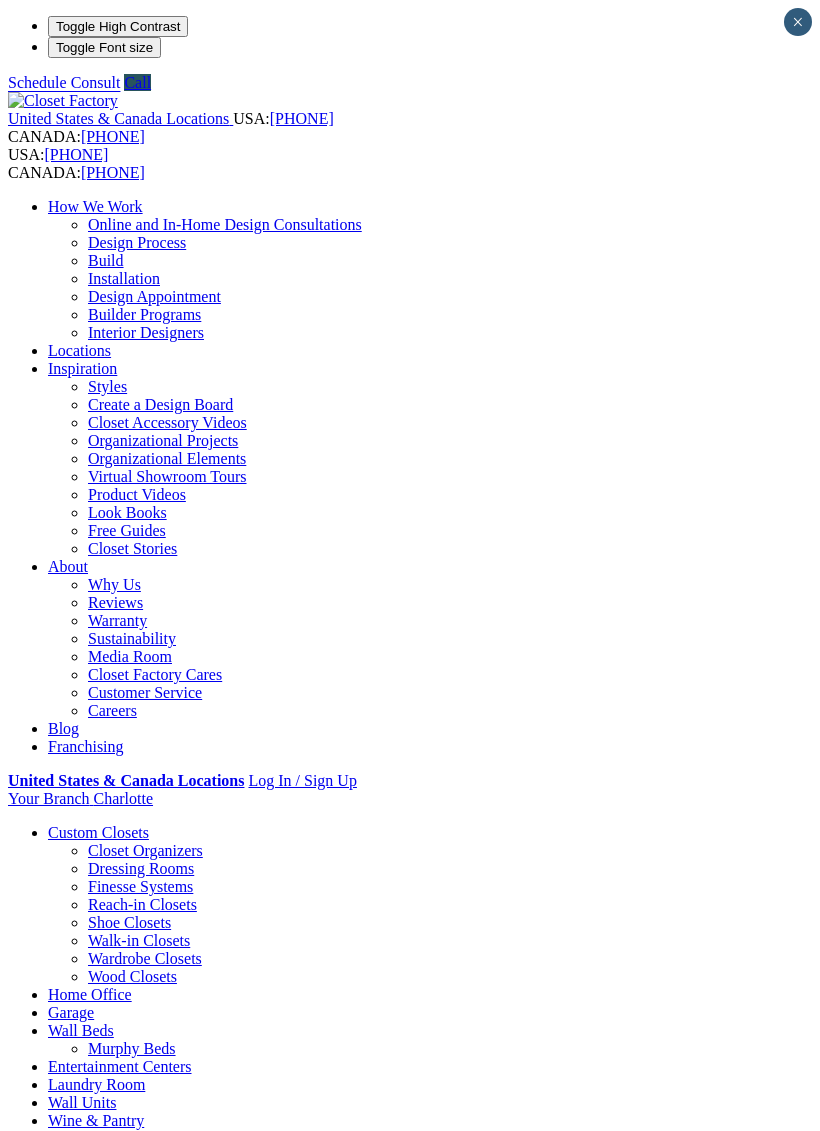scroll, scrollTop: 0, scrollLeft: 0, axis: both 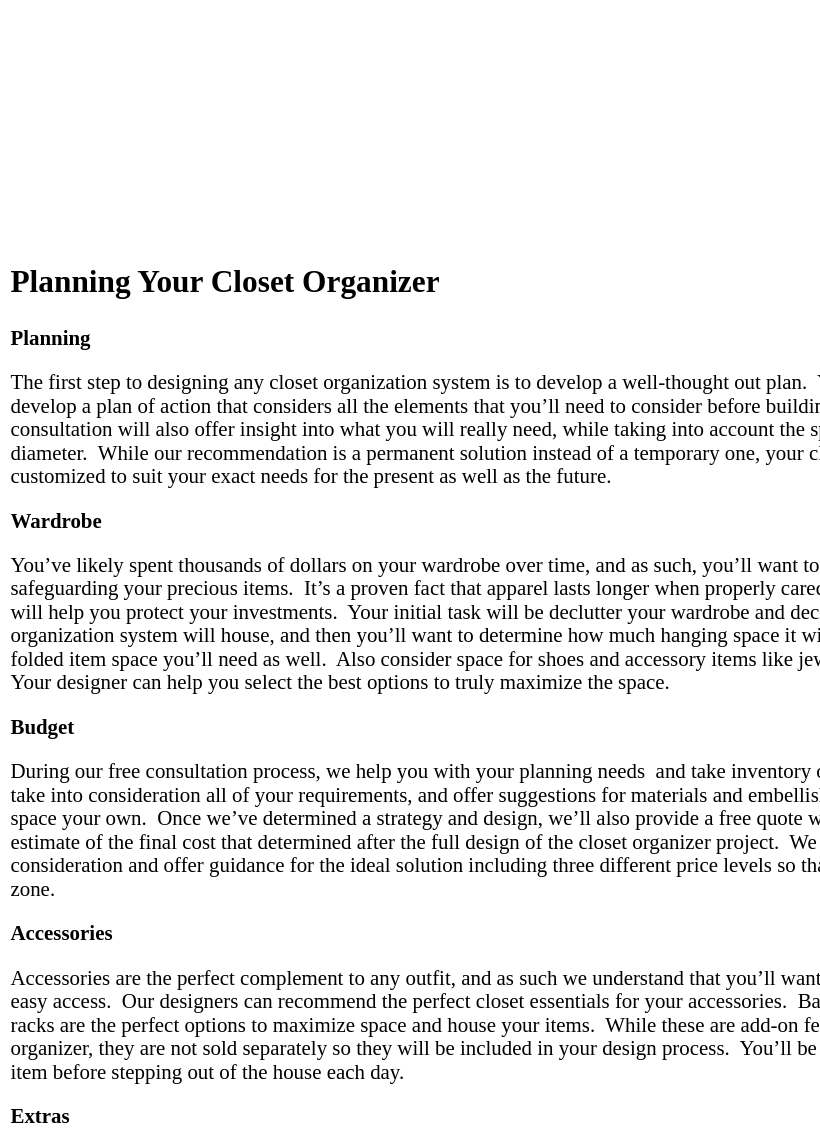 click at bounding box center [-1335, 2006] 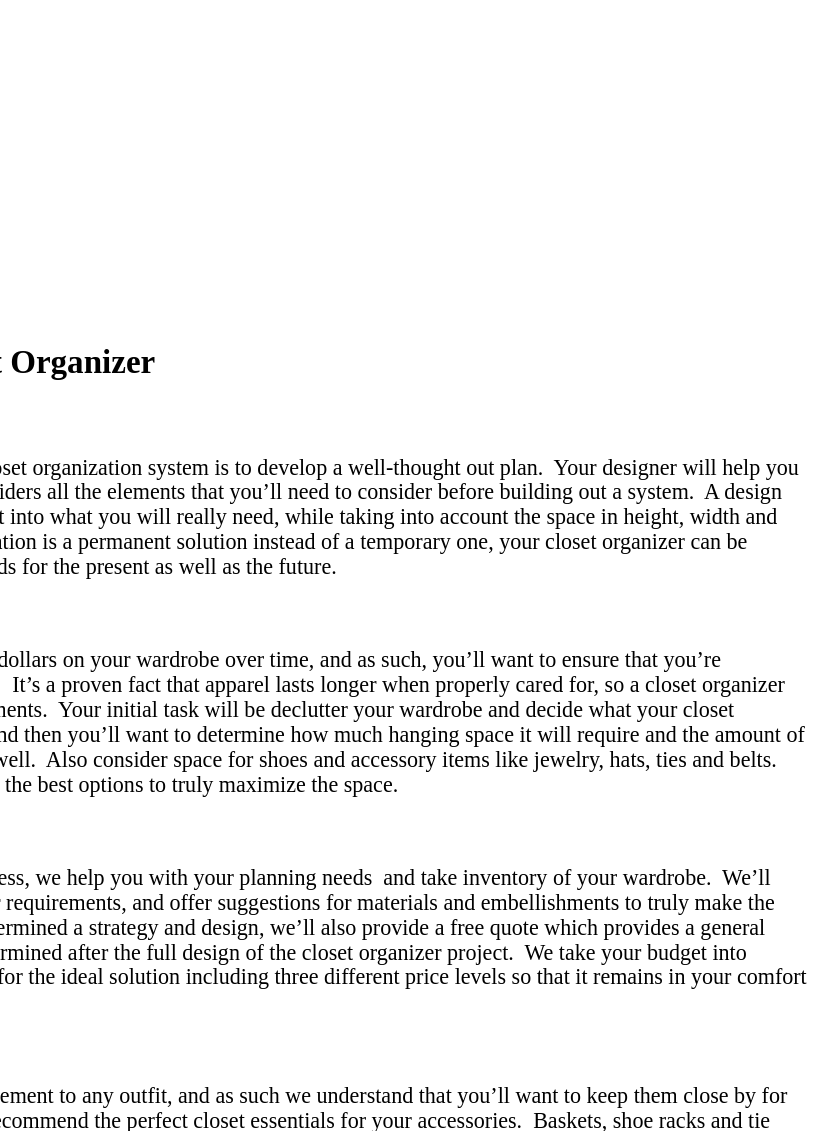 click on "next" at bounding box center (410, 2701) 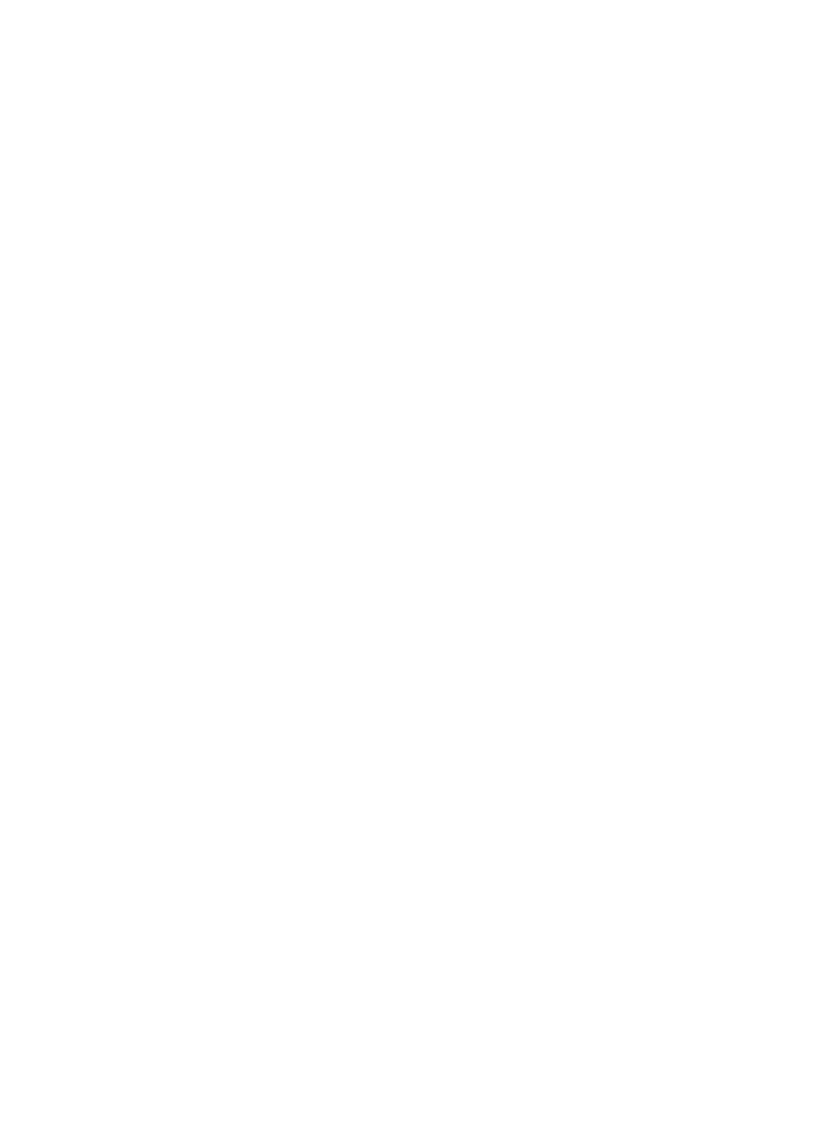 scroll, scrollTop: 4481, scrollLeft: 0, axis: vertical 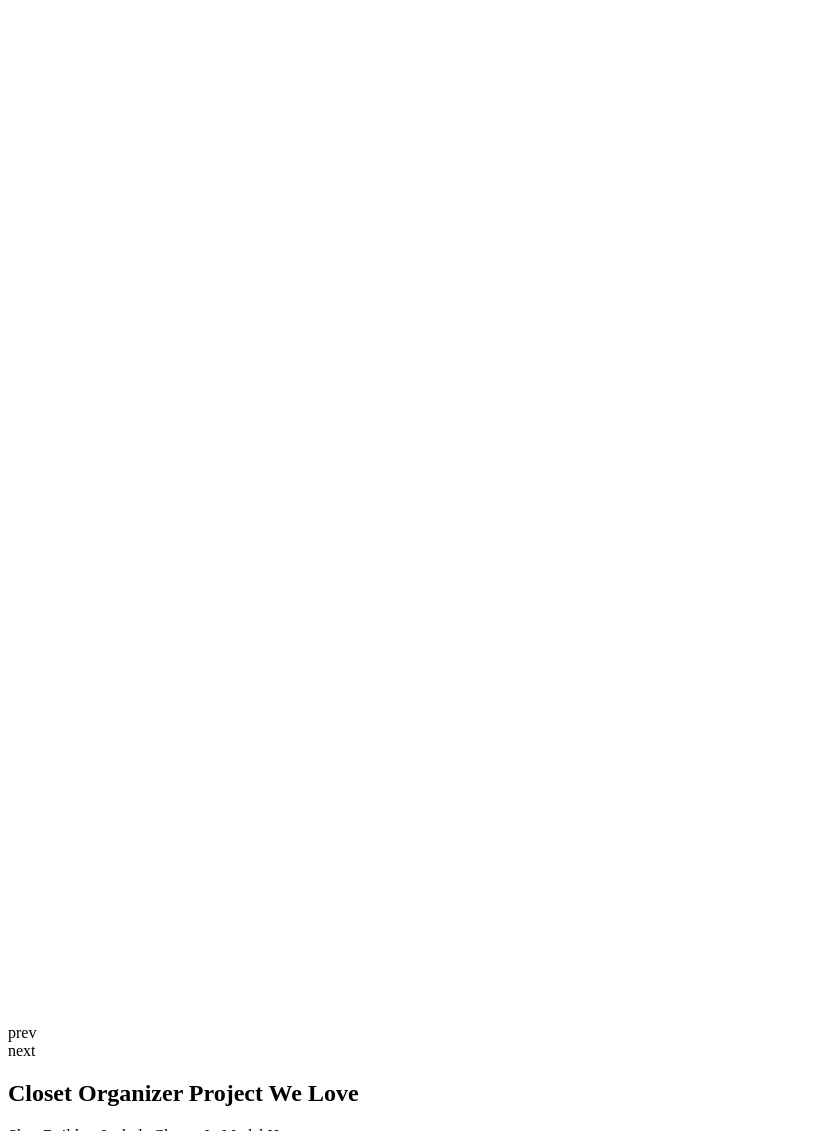 click at bounding box center [68, 2750] 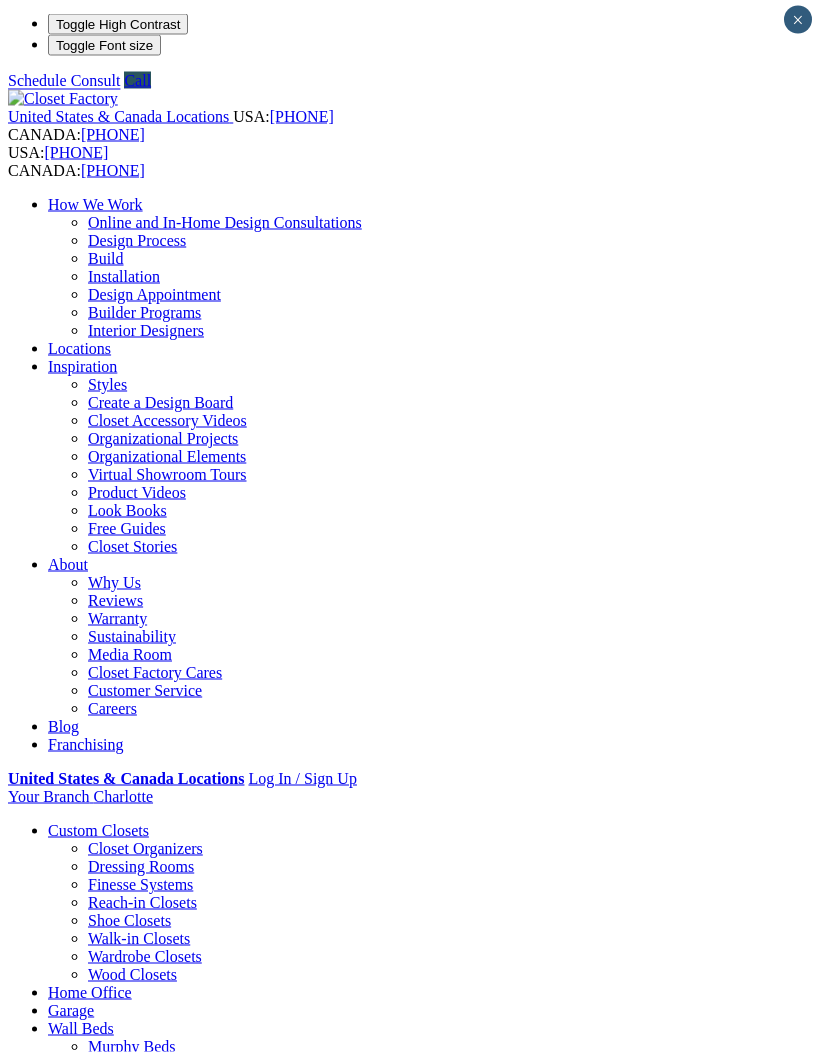 scroll, scrollTop: 0, scrollLeft: 0, axis: both 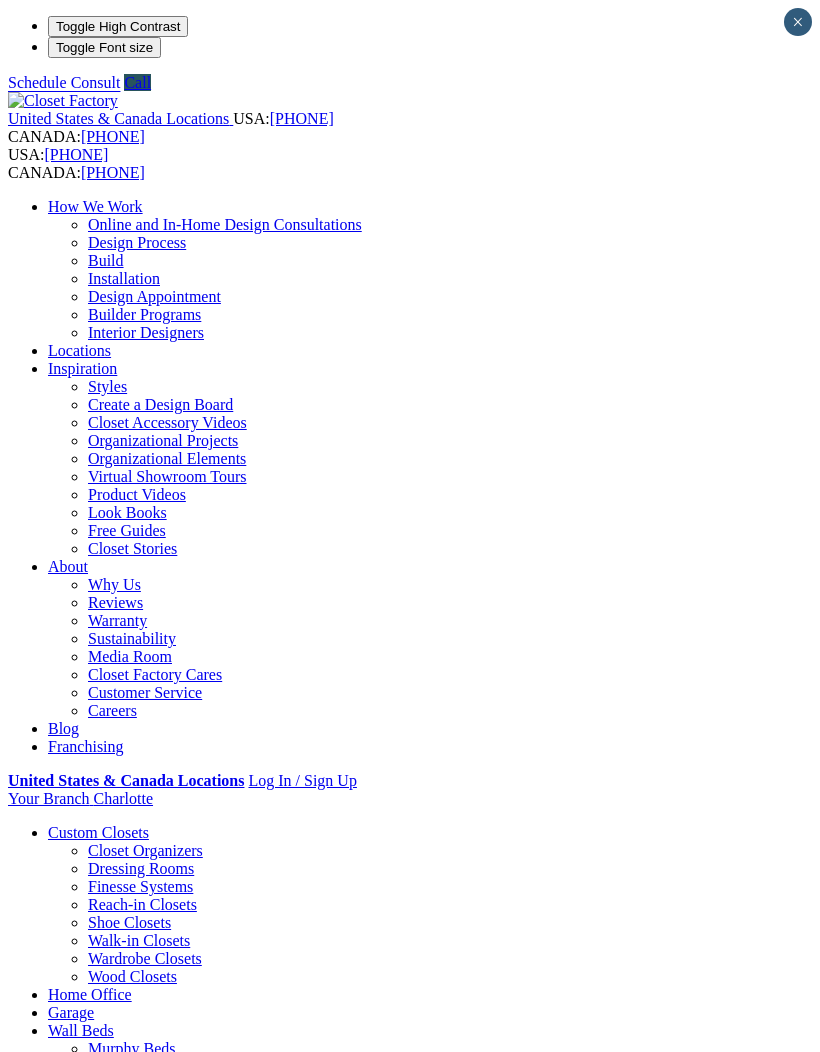 click at bounding box center [0, 0] 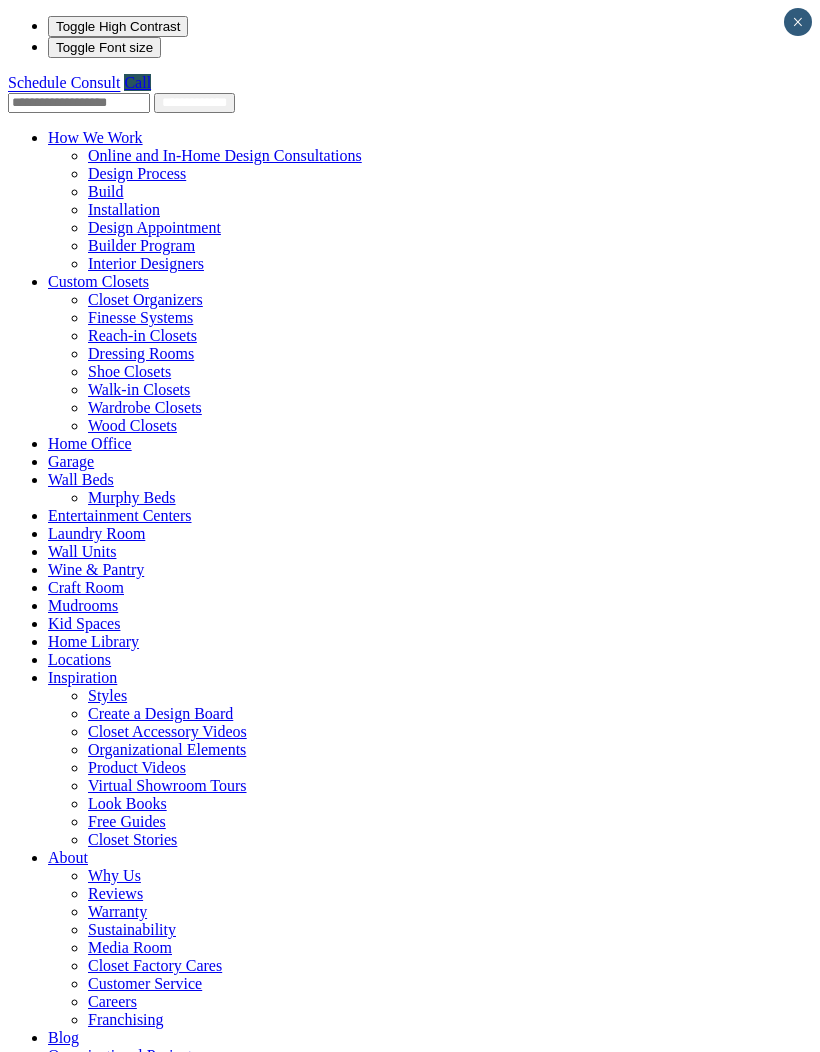 click at bounding box center [149, 281] 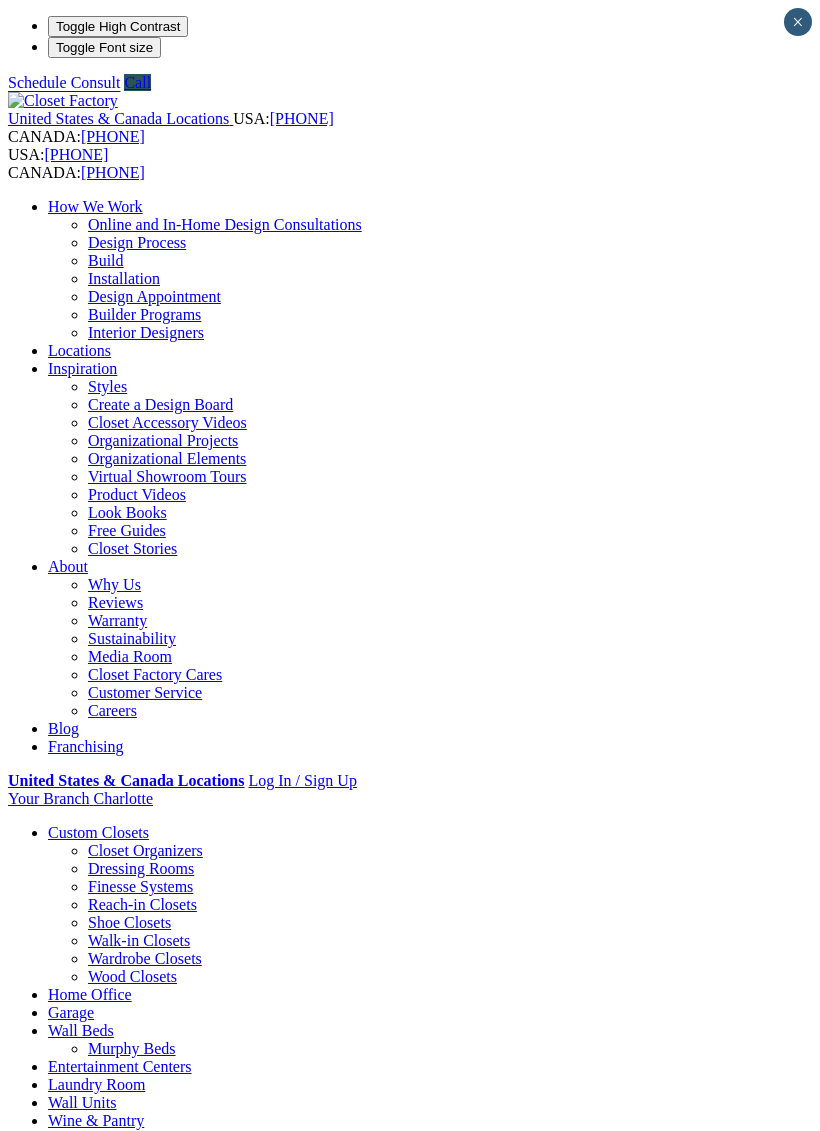 scroll, scrollTop: 0, scrollLeft: 0, axis: both 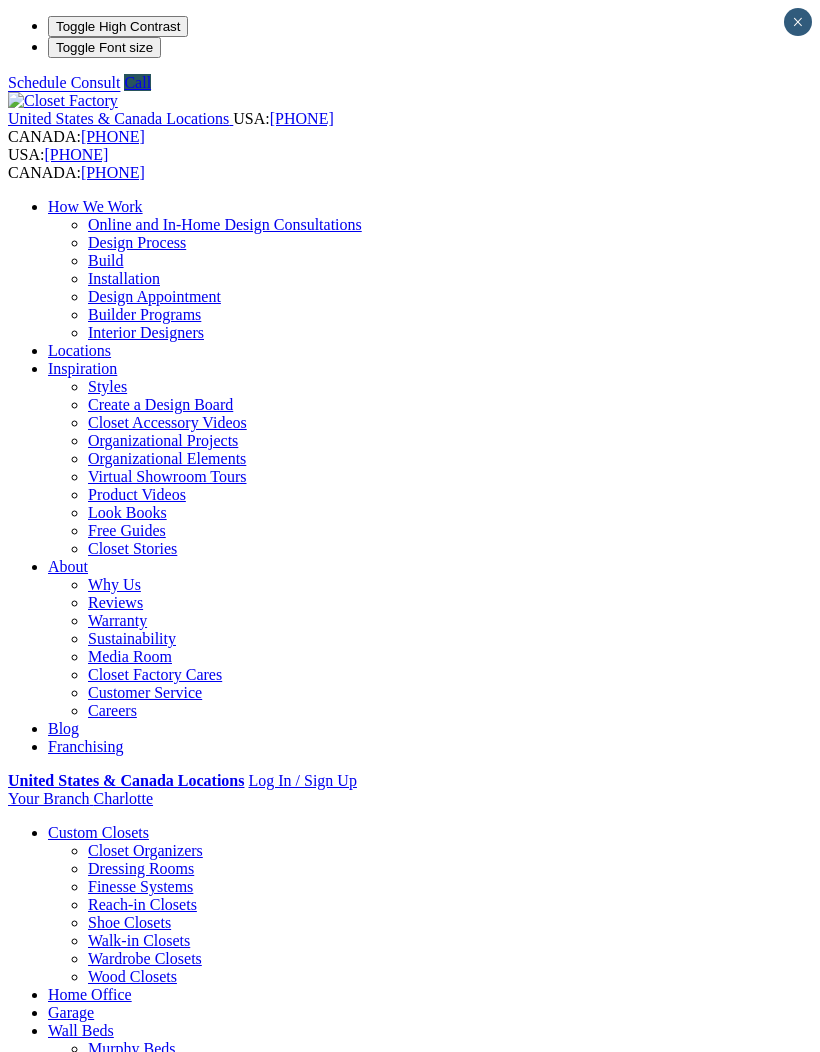 click at bounding box center (0, 0) 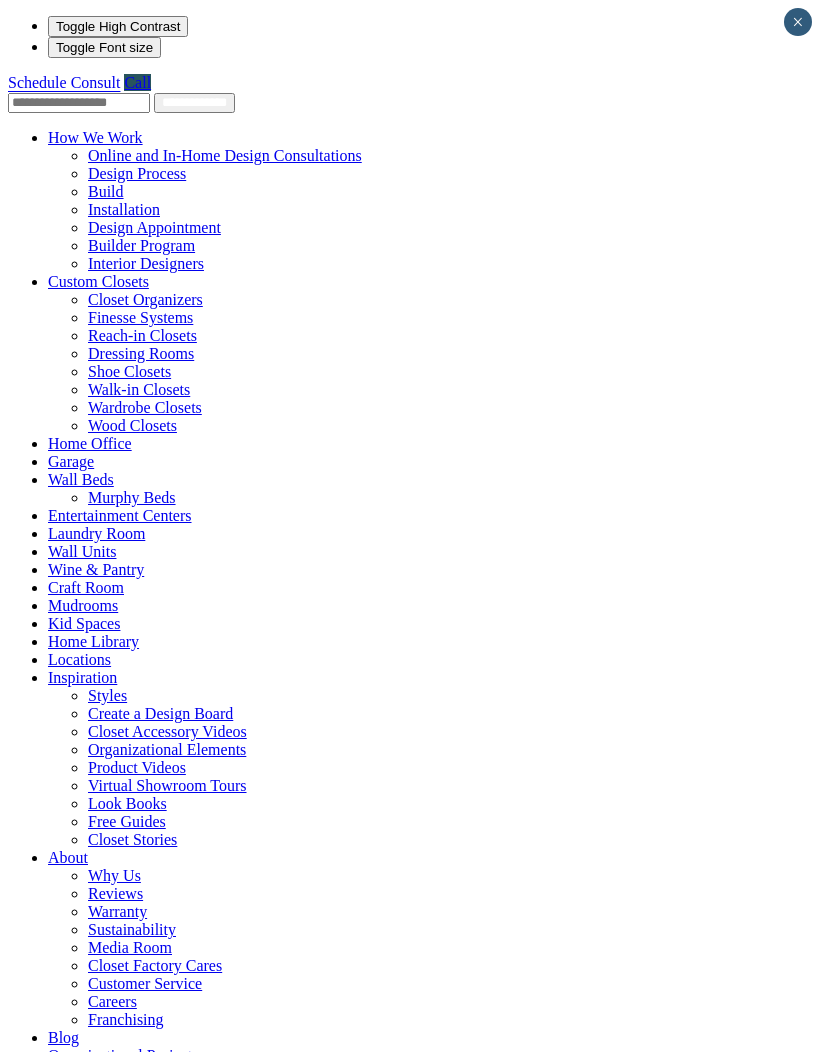 click on "United States & Canada Locations
USA:  (800) 838-7995
CANADA:  (888) 237-5650" at bounding box center (410, 1117) 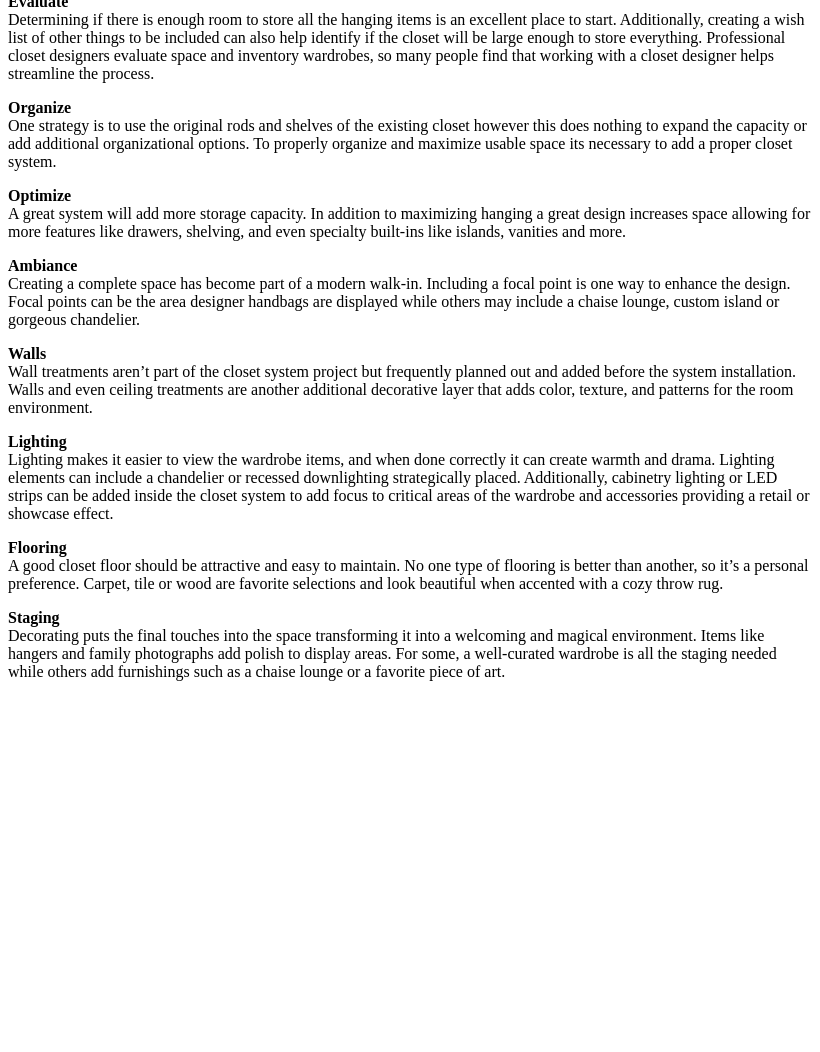 scroll, scrollTop: 3417, scrollLeft: 0, axis: vertical 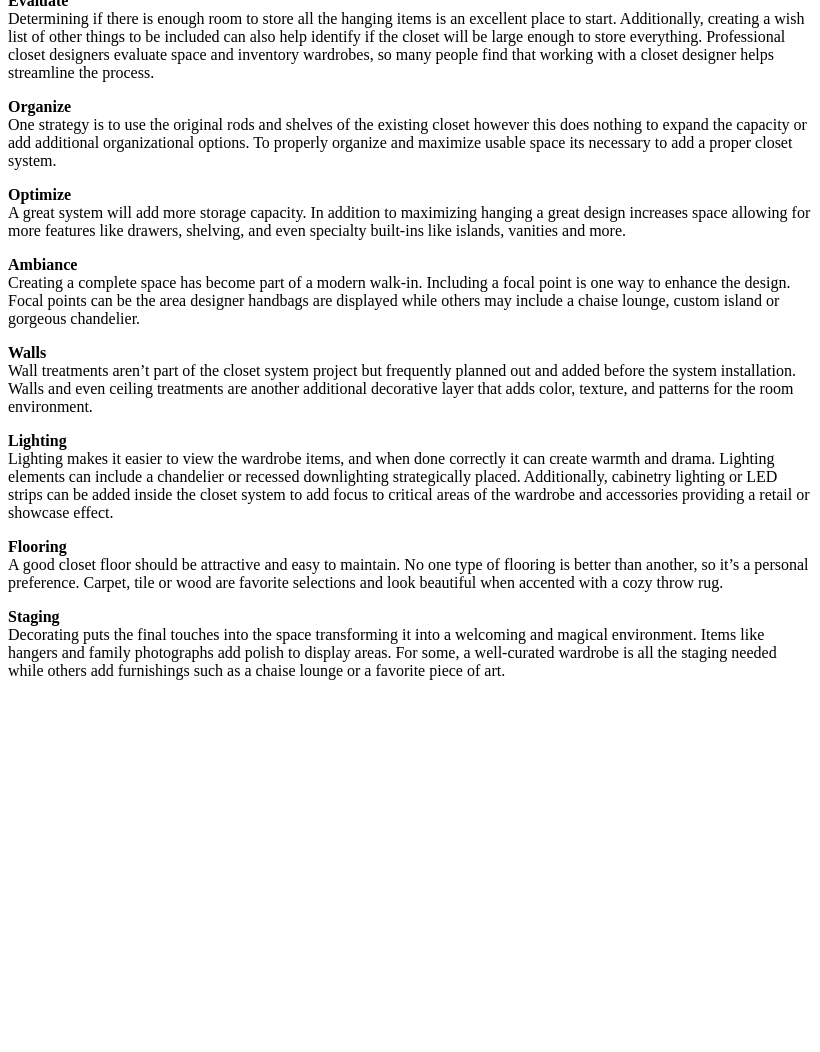 click at bounding box center (369, 2298) 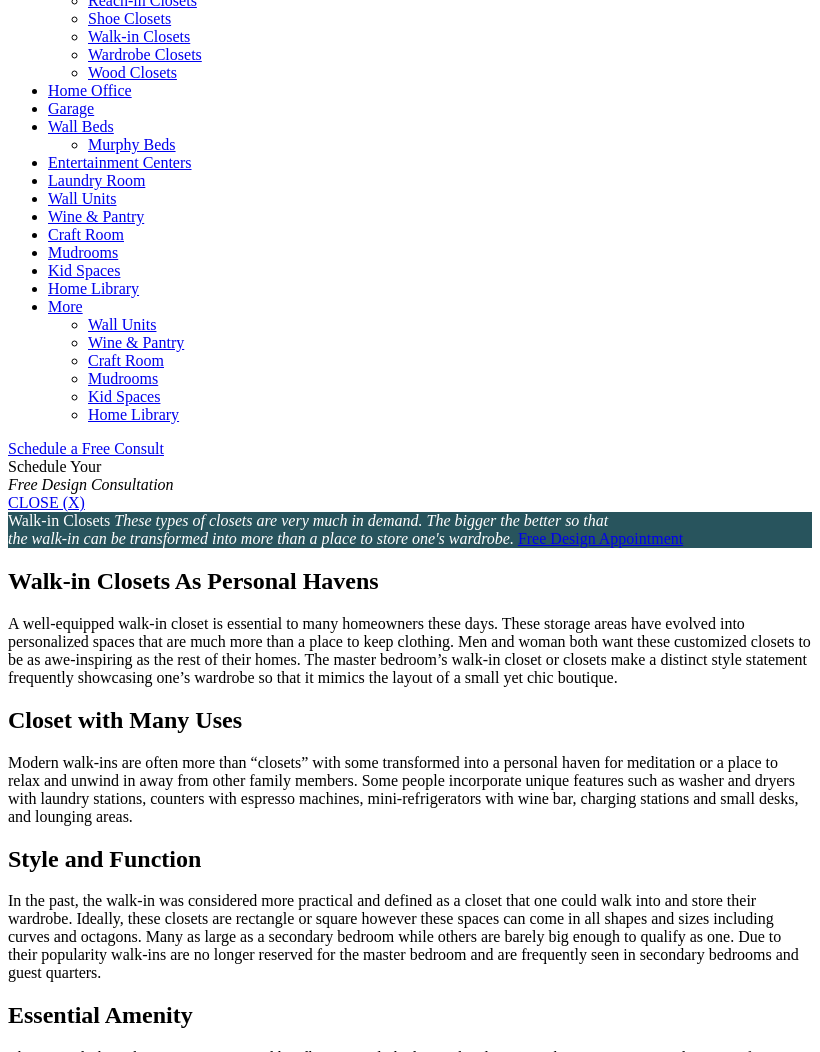 scroll, scrollTop: 903, scrollLeft: 0, axis: vertical 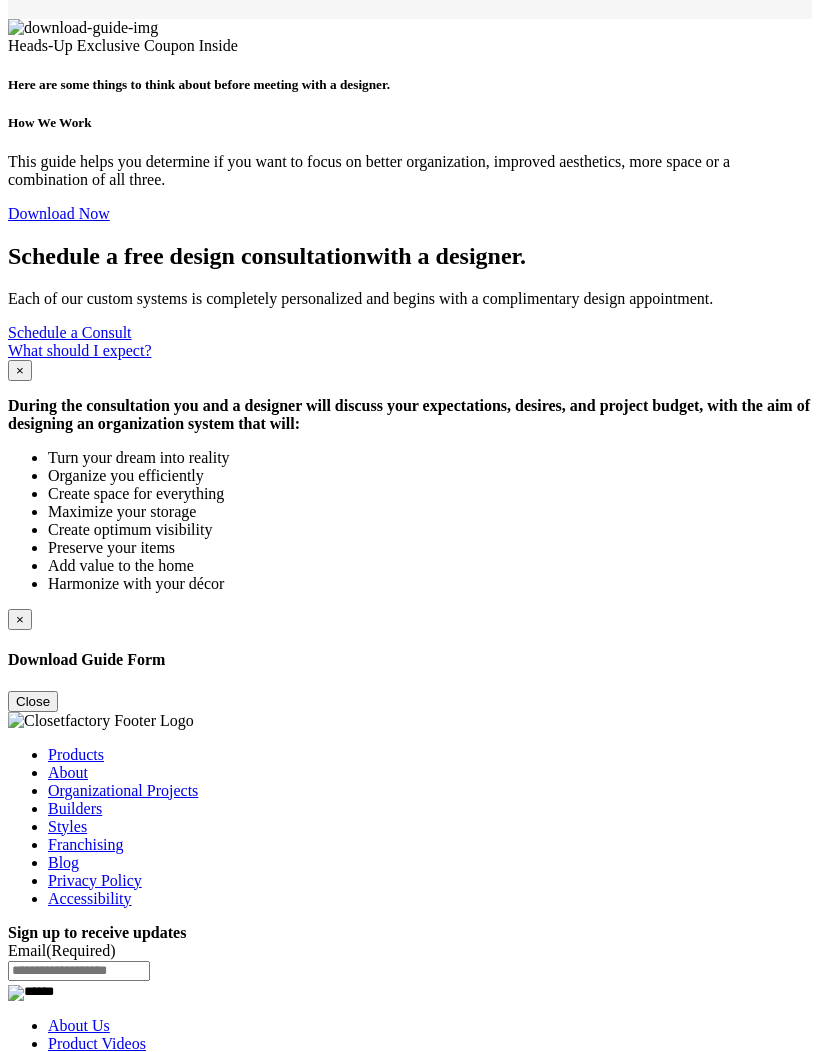 click on "Custom Closets" at bounding box center [98, 1257] 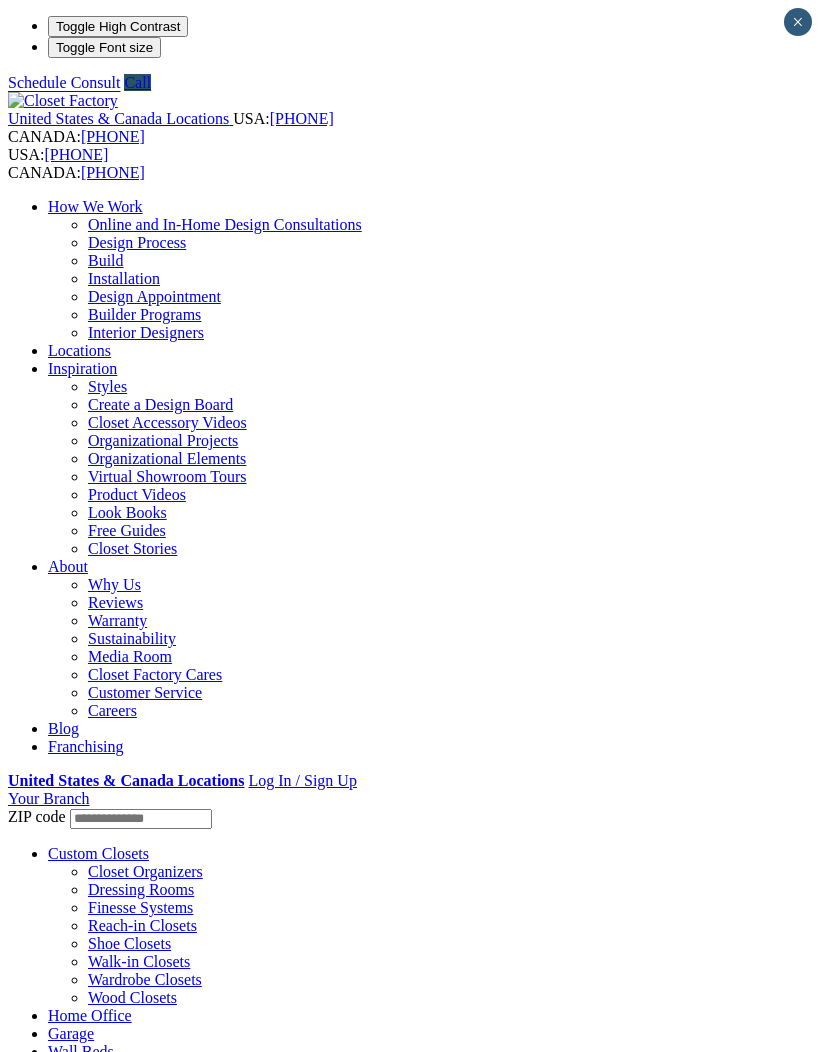 scroll, scrollTop: 0, scrollLeft: 0, axis: both 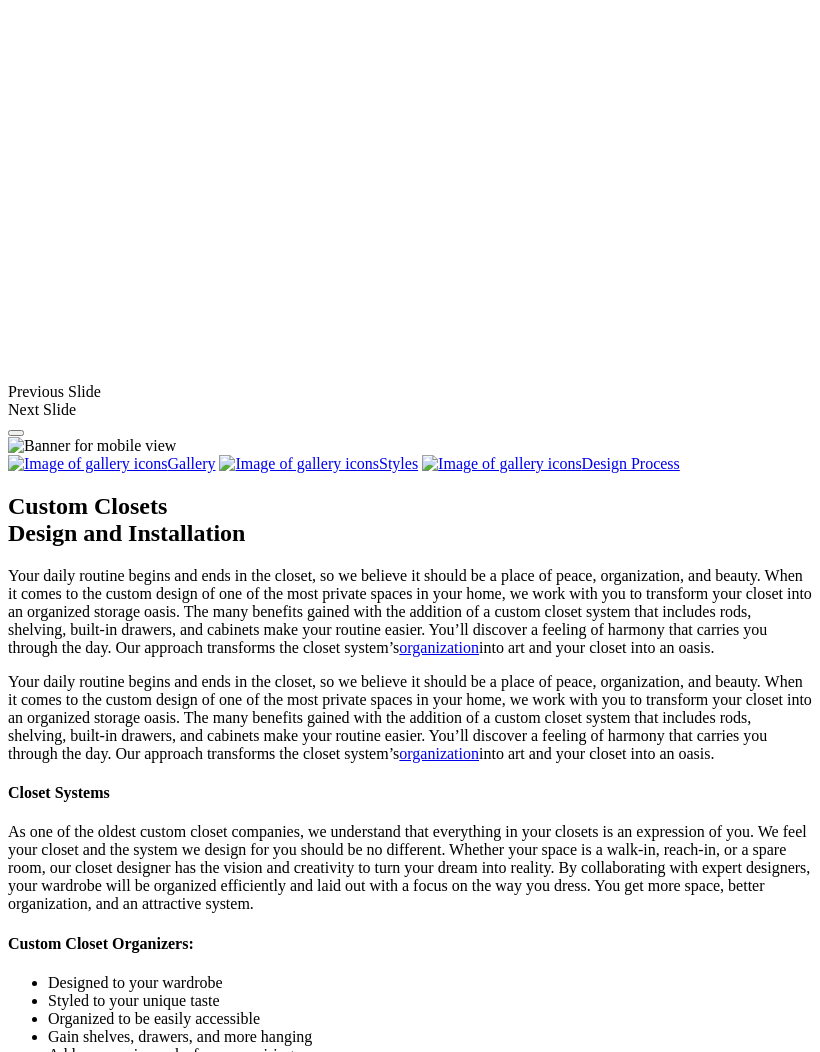 click on "Walk-In" at bounding box center (74, 1874) 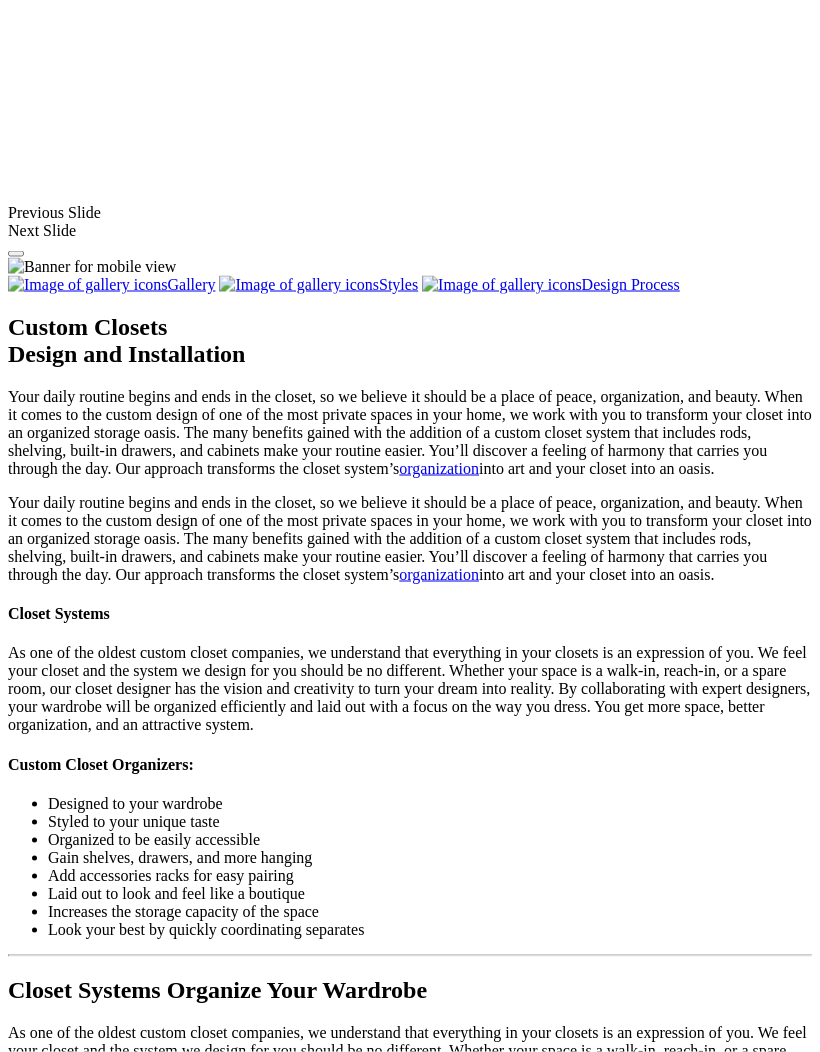 scroll, scrollTop: 1811, scrollLeft: 0, axis: vertical 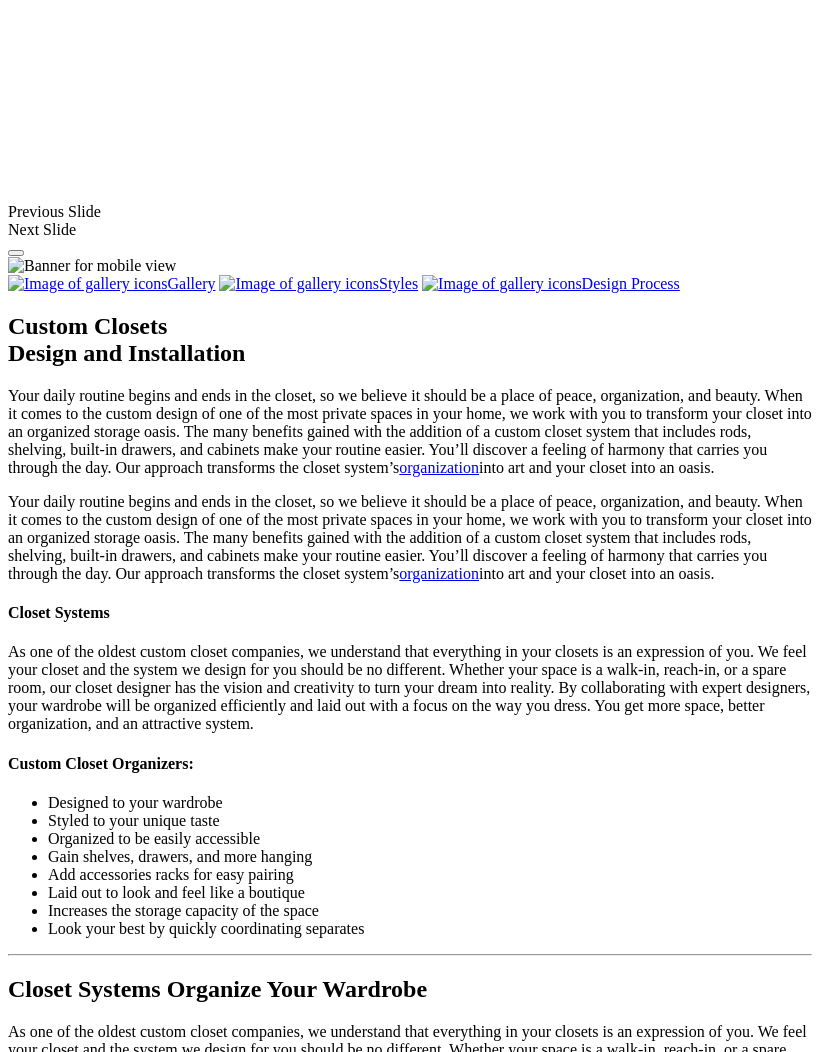 click at bounding box center [90, 2259] 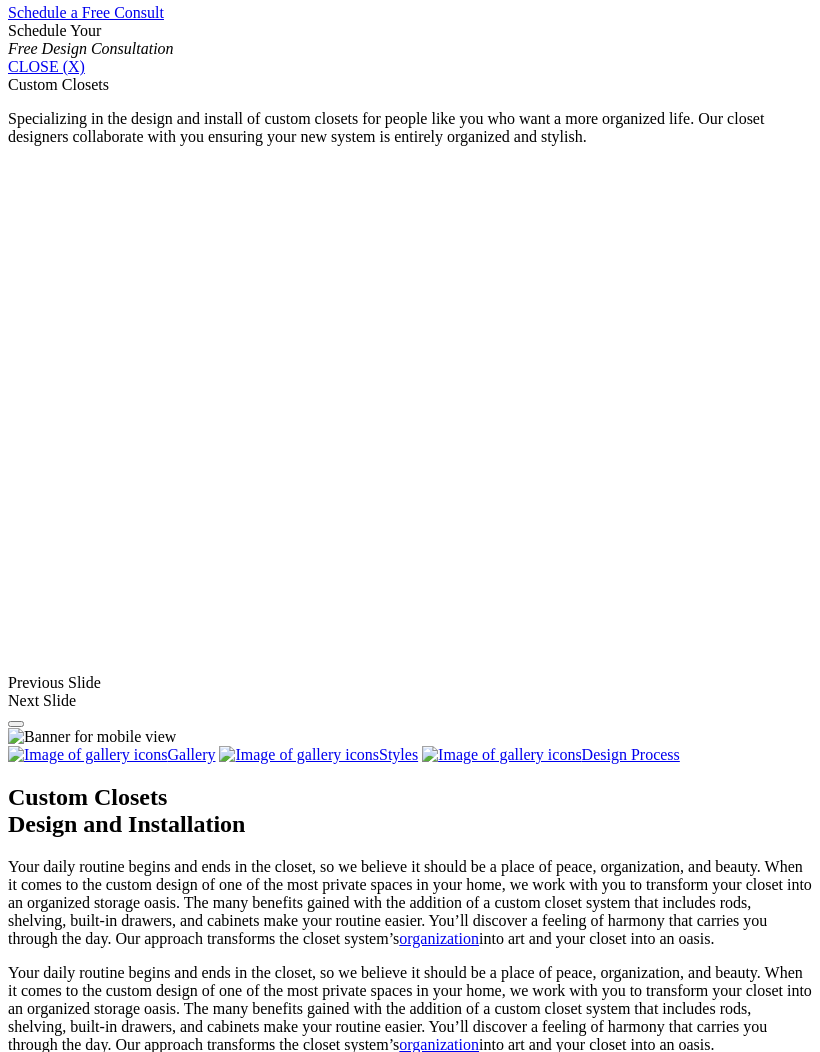 scroll, scrollTop: 1336, scrollLeft: 0, axis: vertical 